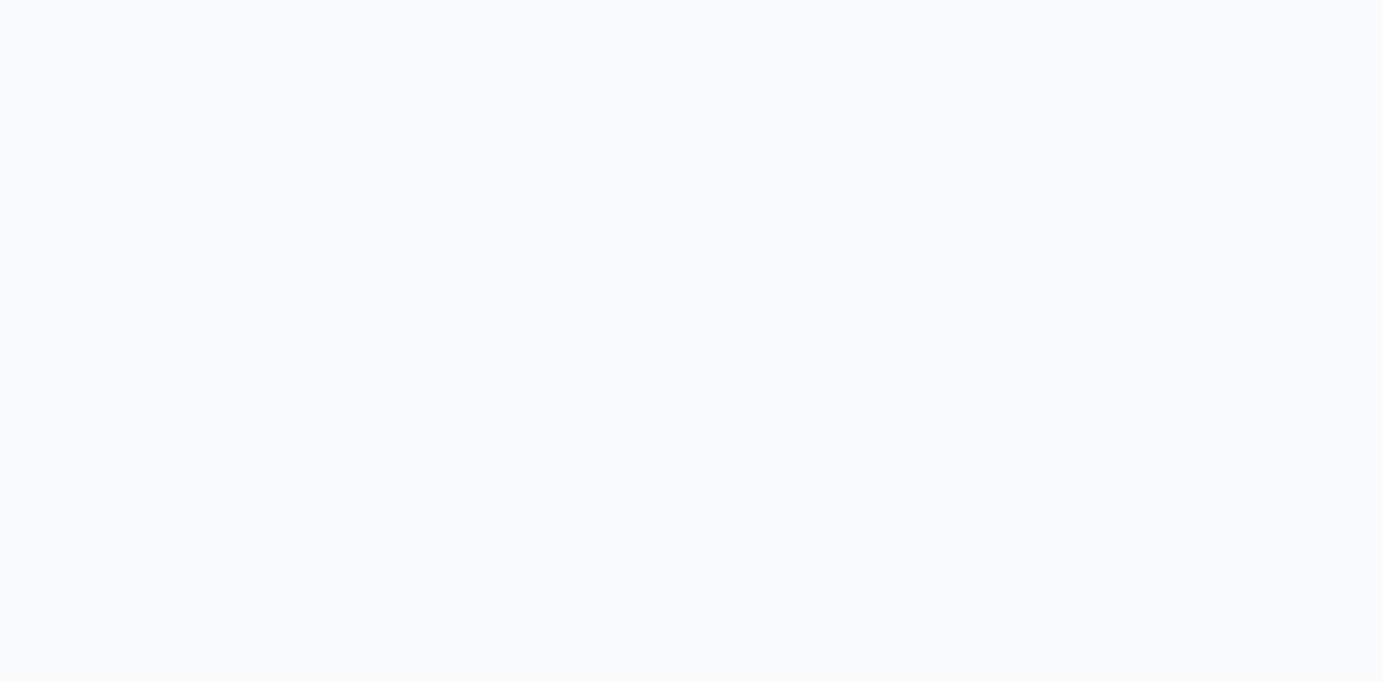 scroll, scrollTop: 0, scrollLeft: 0, axis: both 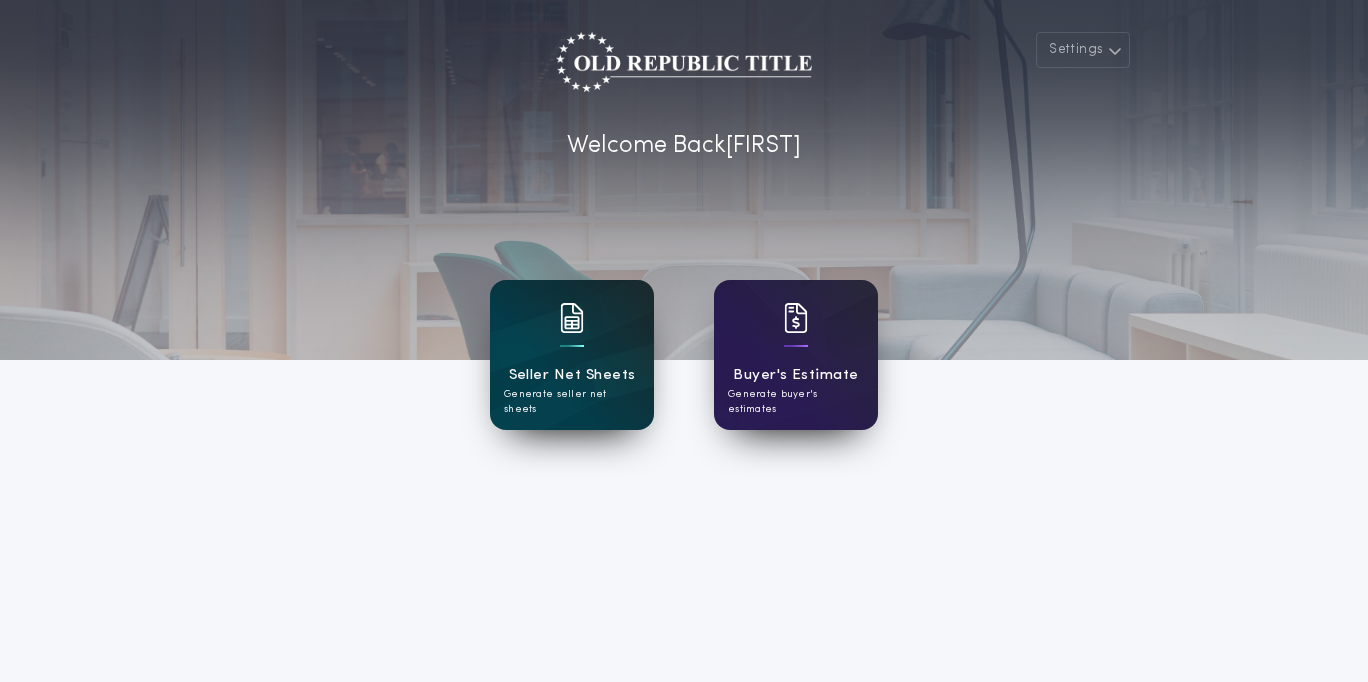 click on "Seller Net Sheets Generate seller net sheets" at bounding box center (572, 355) 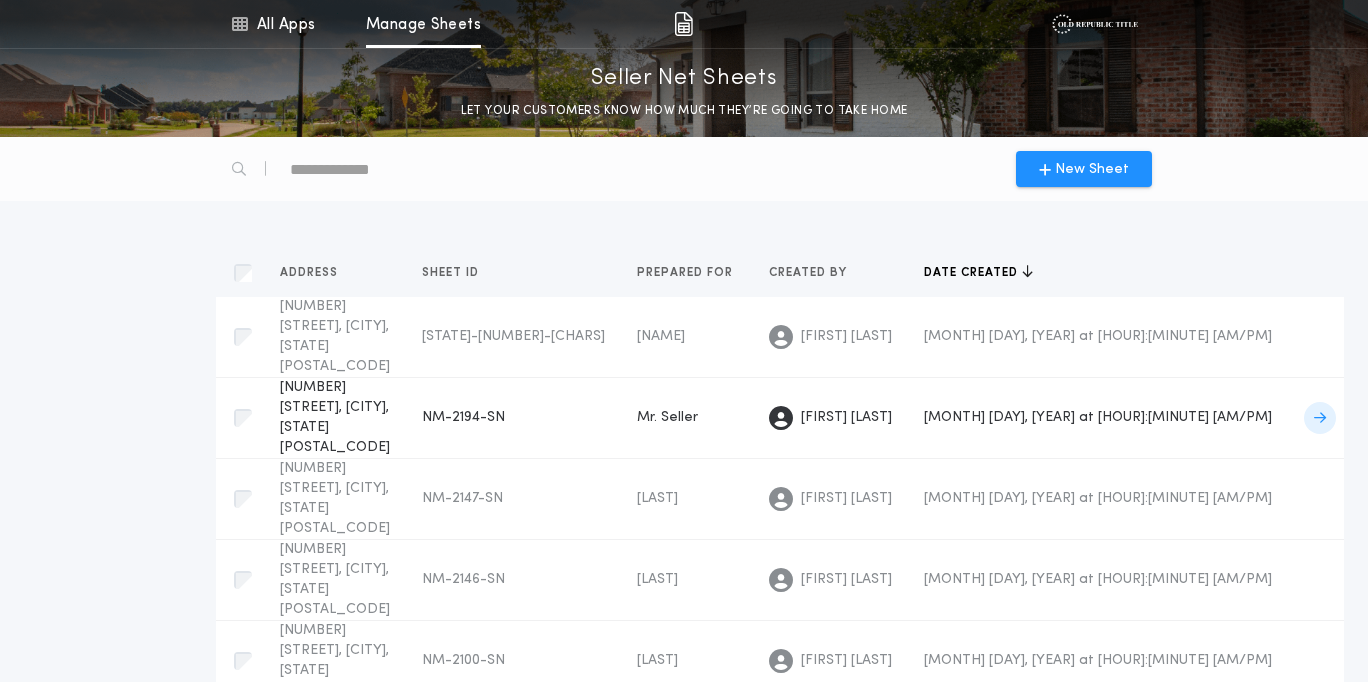 click on "[NUMBER] [STREET], [CITY], [STATE] [STATE]-[NUMBER]-[CHARS] Prepared for" at bounding box center [335, 418] 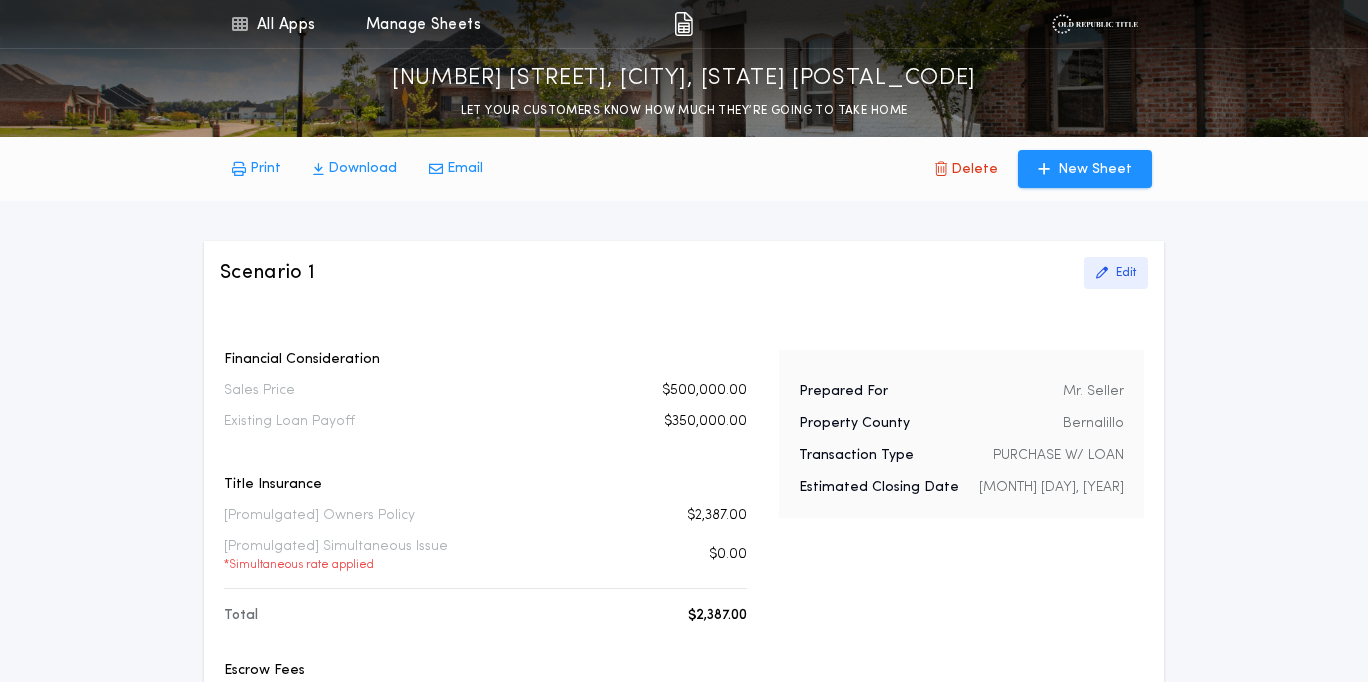 click on "Edit" at bounding box center [1126, 273] 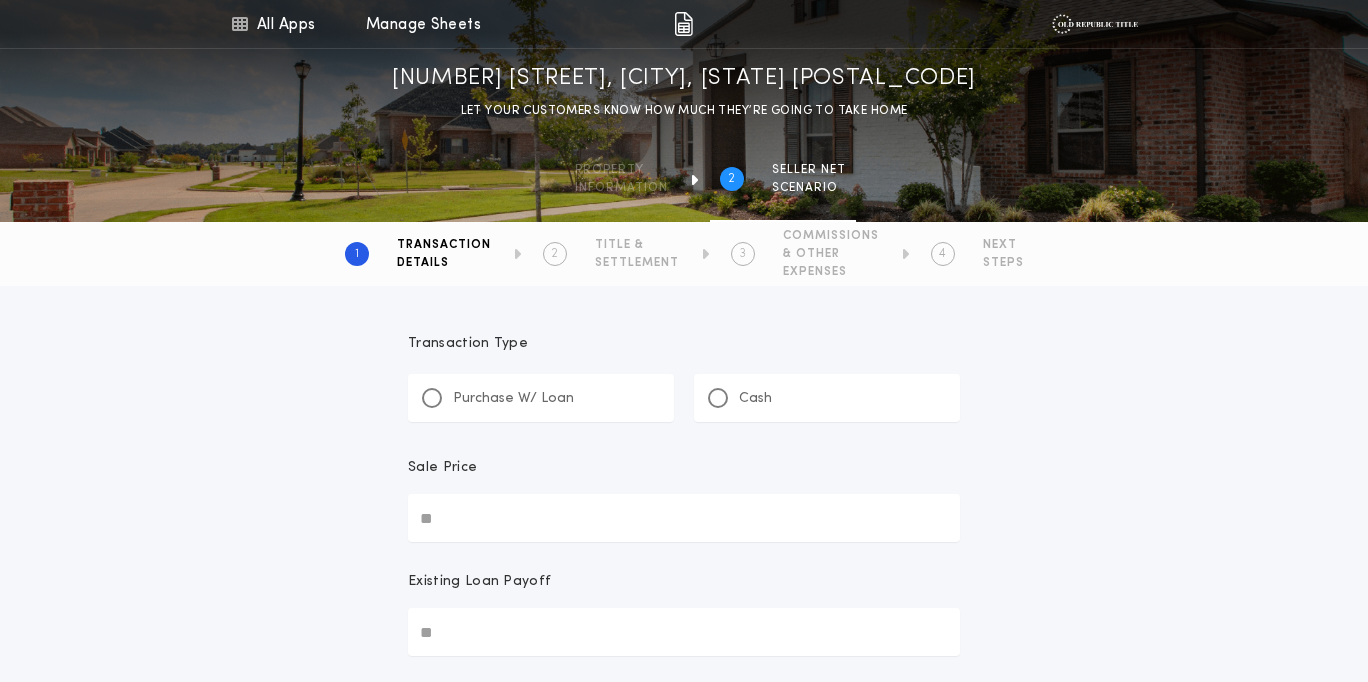 type on "********" 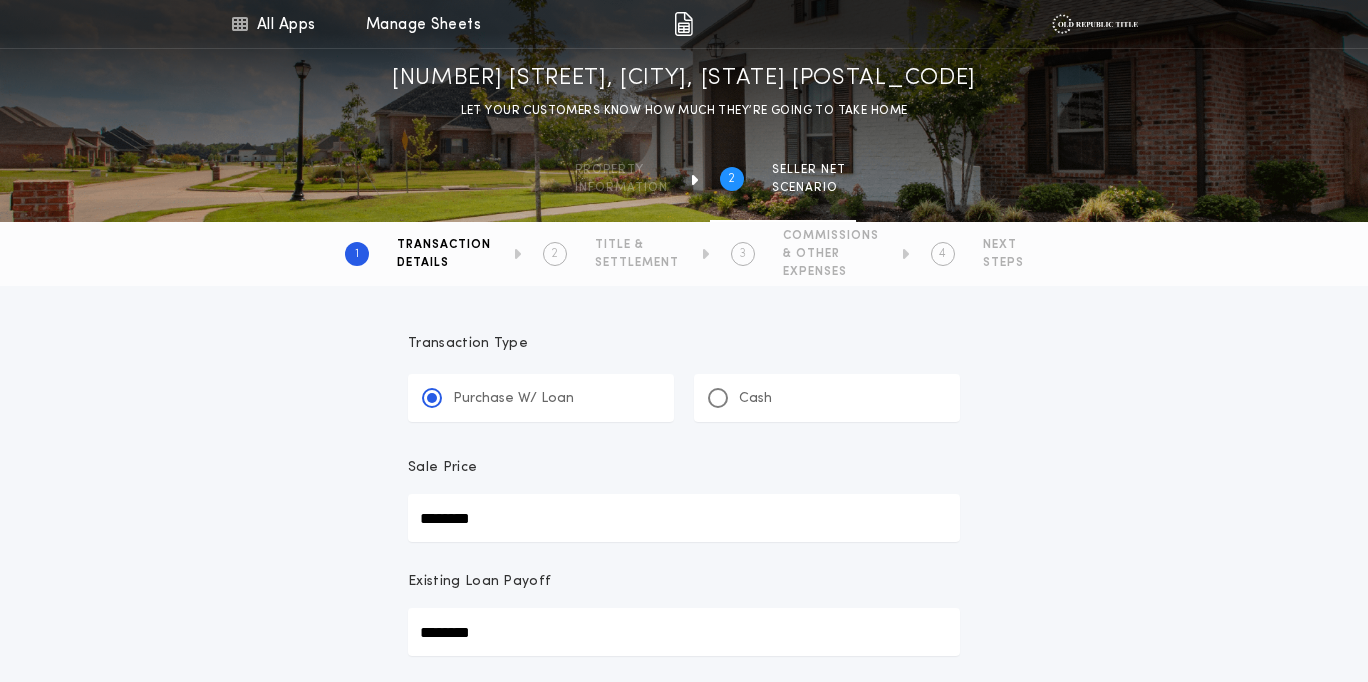 click on "********" at bounding box center [684, 518] 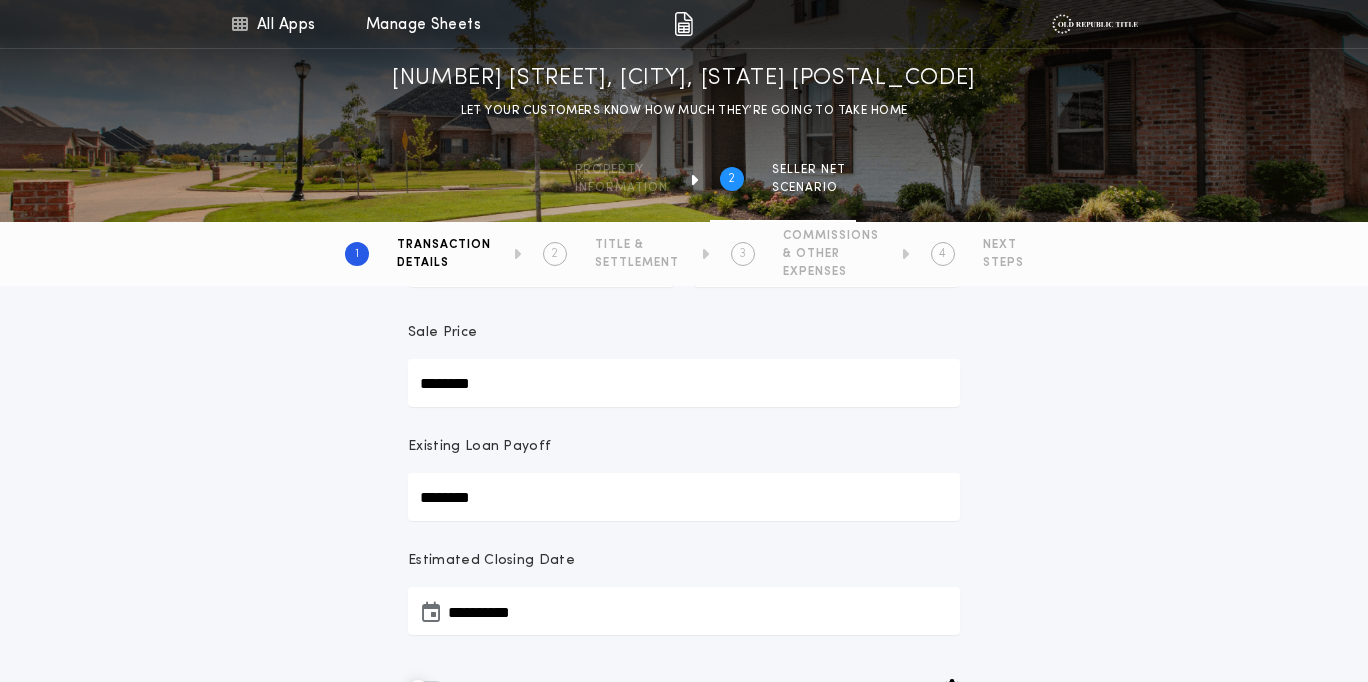 scroll, scrollTop: 134, scrollLeft: 0, axis: vertical 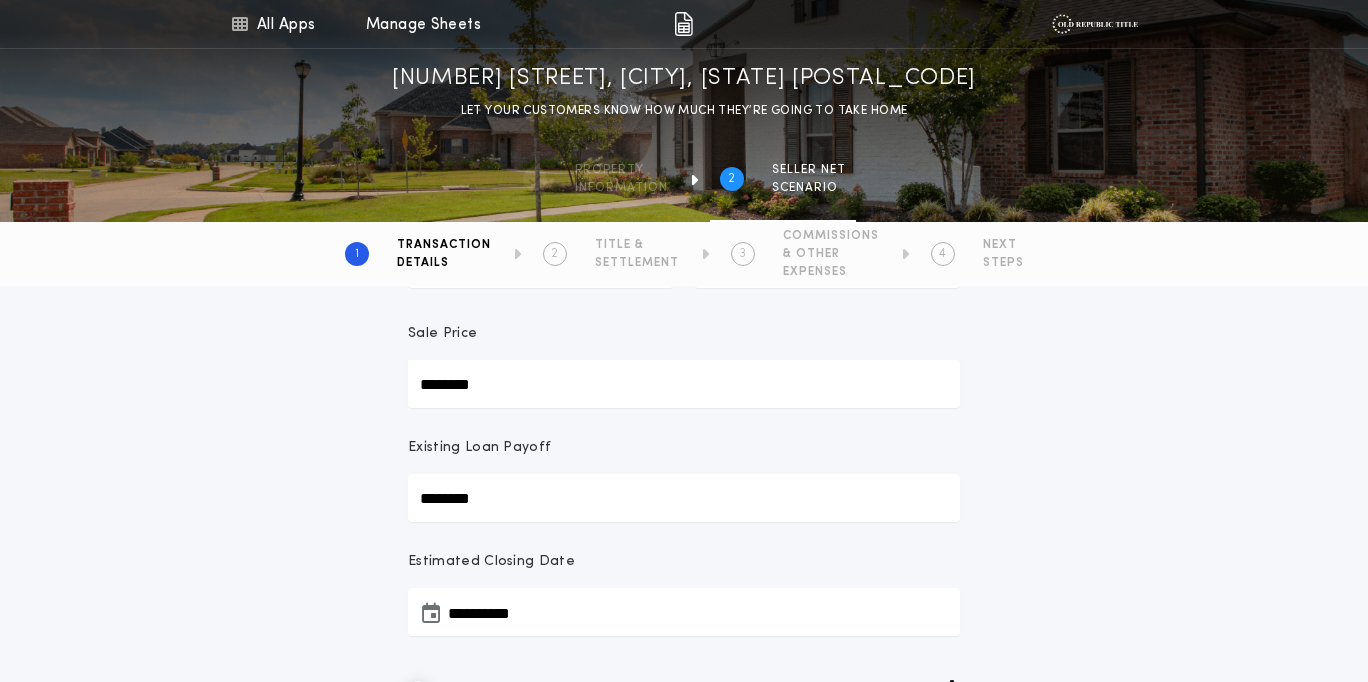 type on "********" 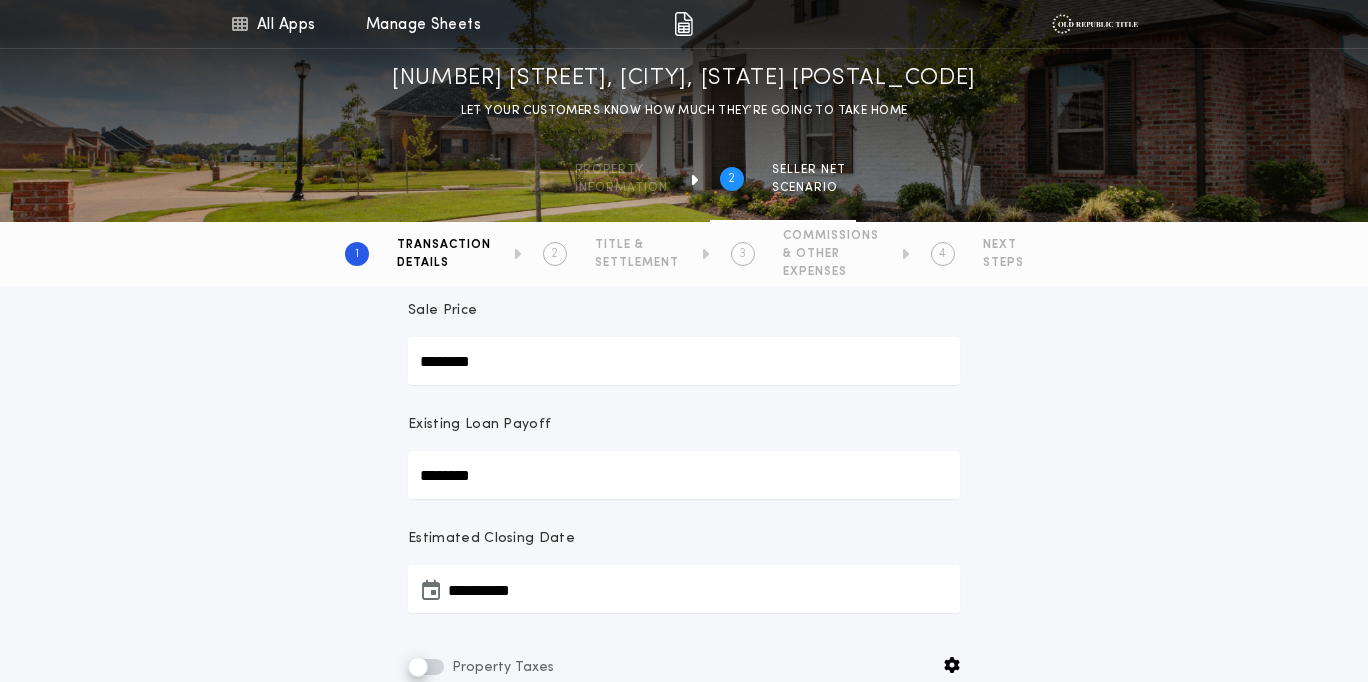 scroll, scrollTop: 158, scrollLeft: 0, axis: vertical 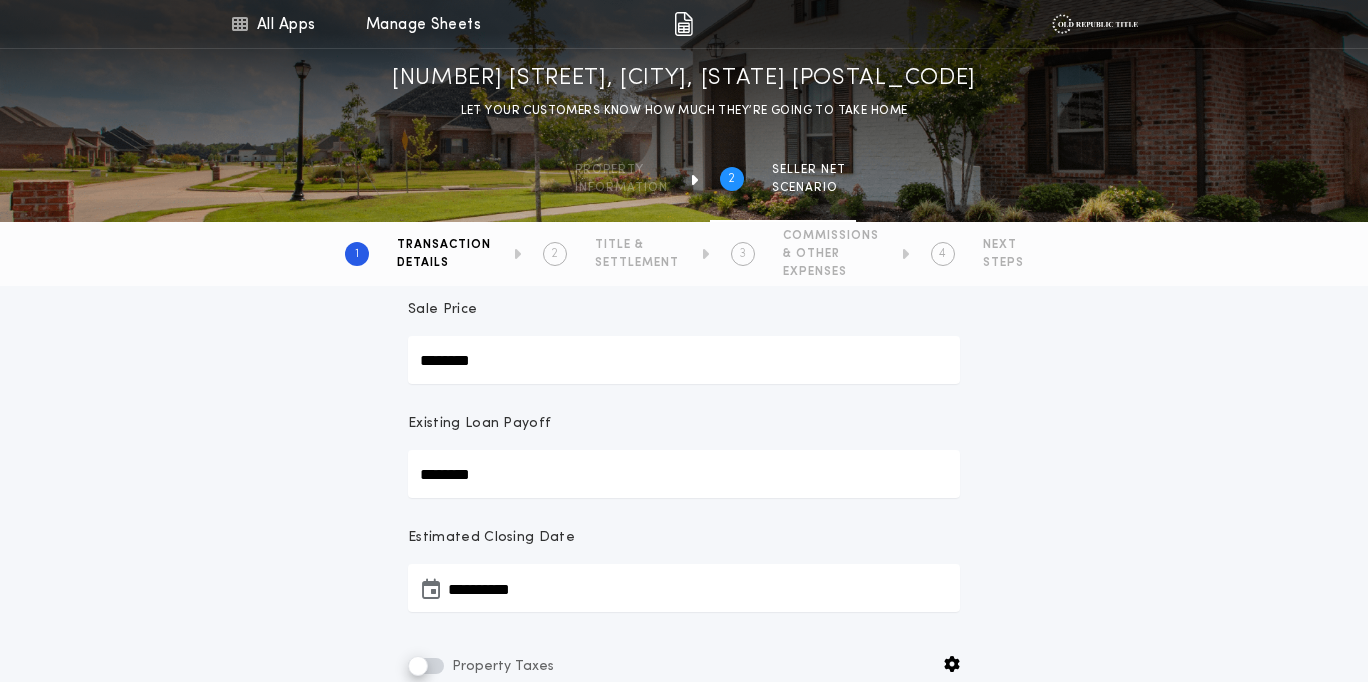 click on "Estimated Closing Date" at bounding box center [684, 538] 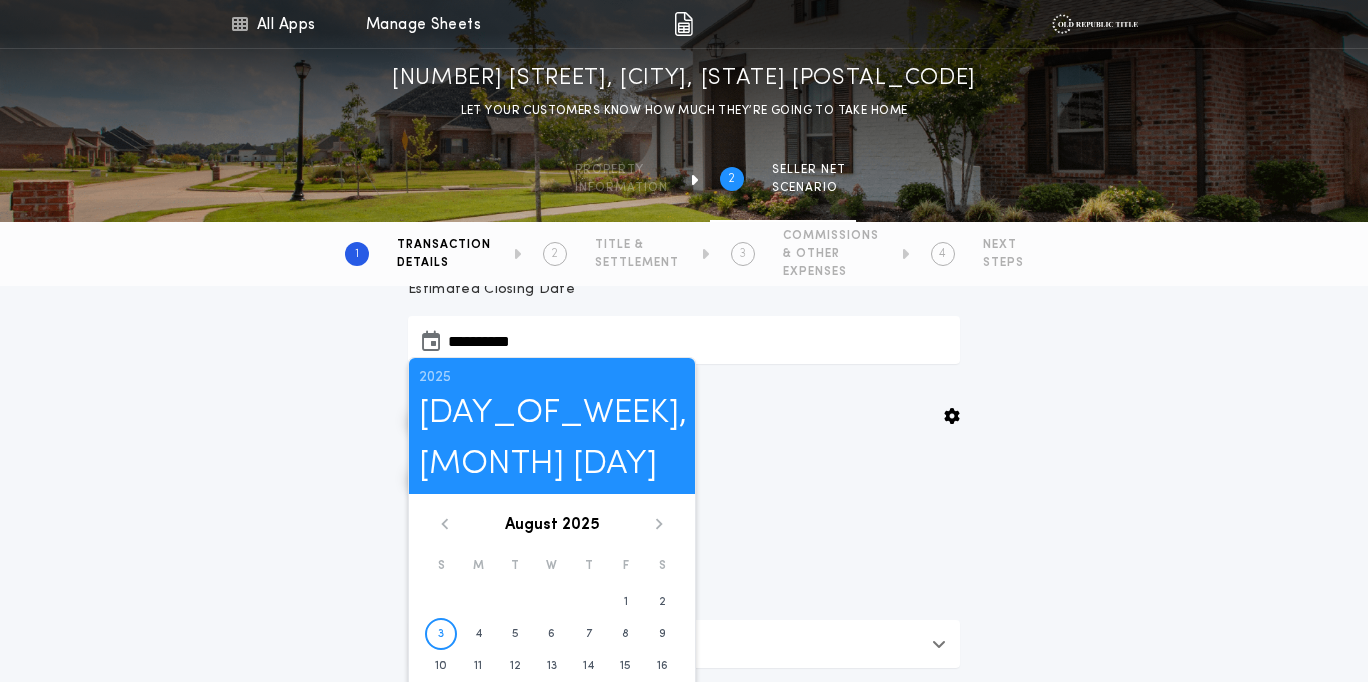 scroll, scrollTop: 409, scrollLeft: 0, axis: vertical 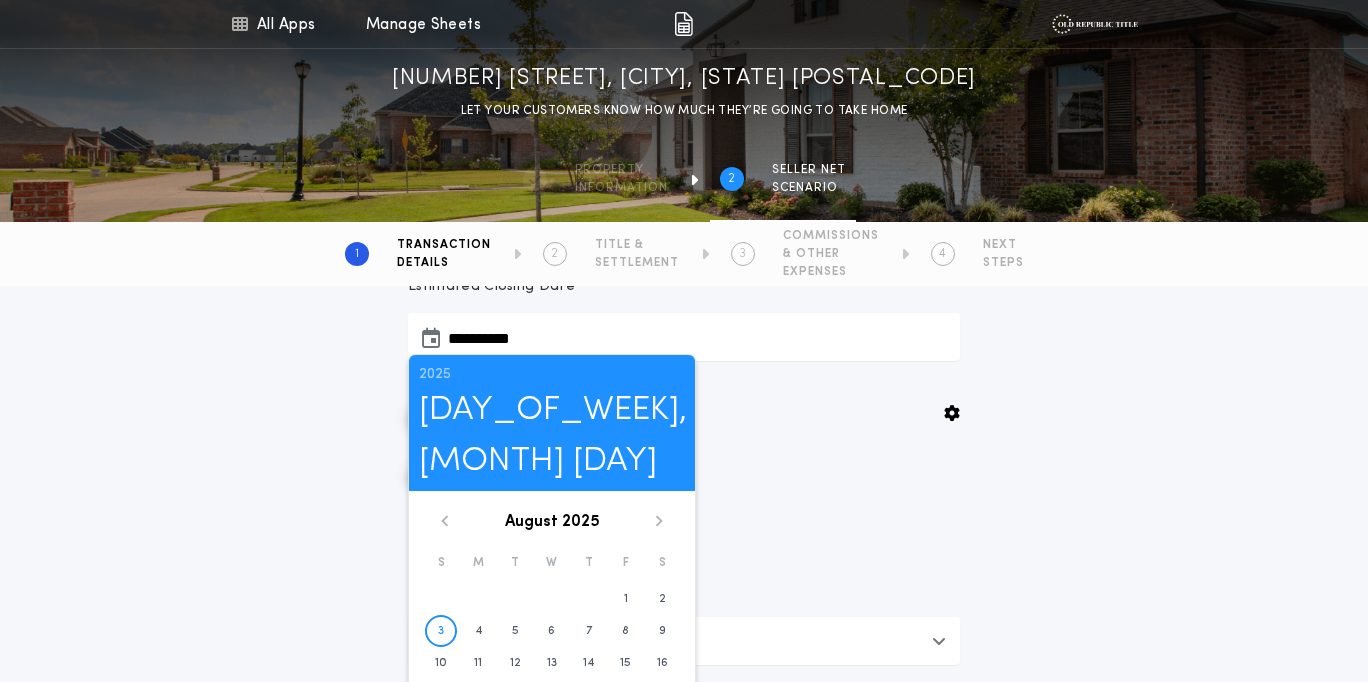 click 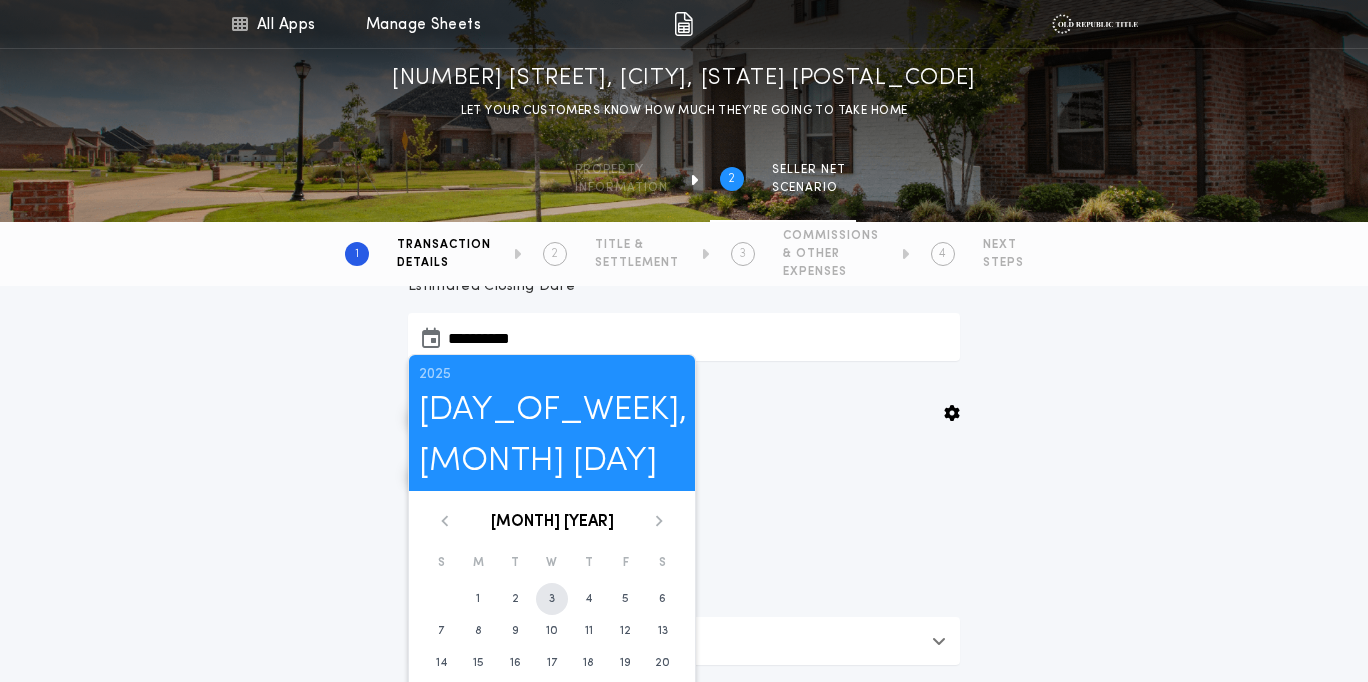 click on "3" at bounding box center [552, 599] 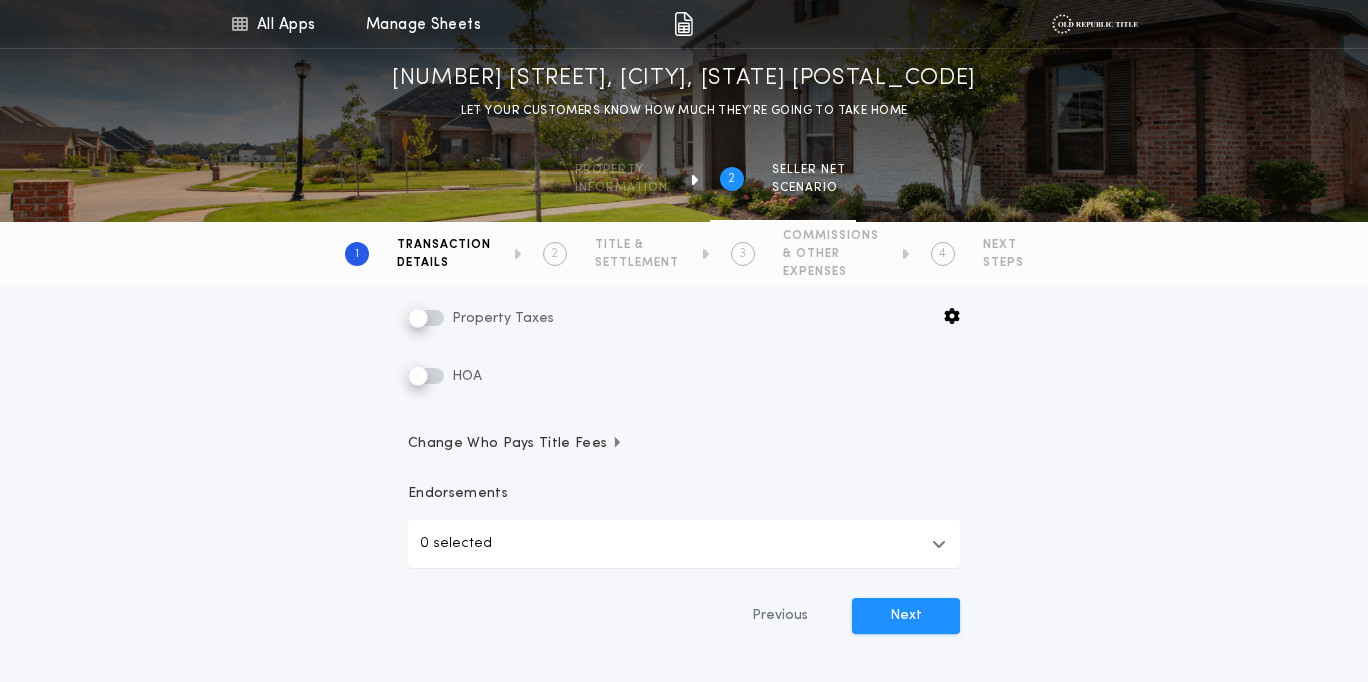 scroll, scrollTop: 575, scrollLeft: 0, axis: vertical 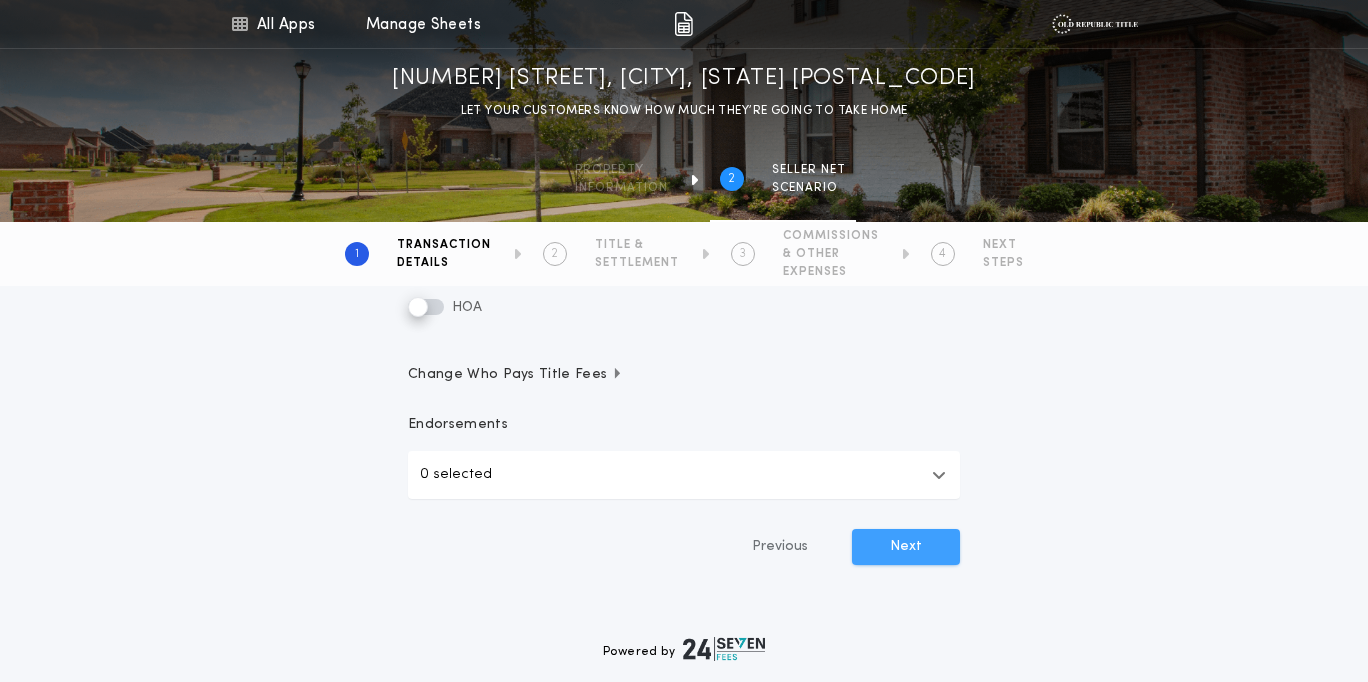 click on "Next" at bounding box center [906, 547] 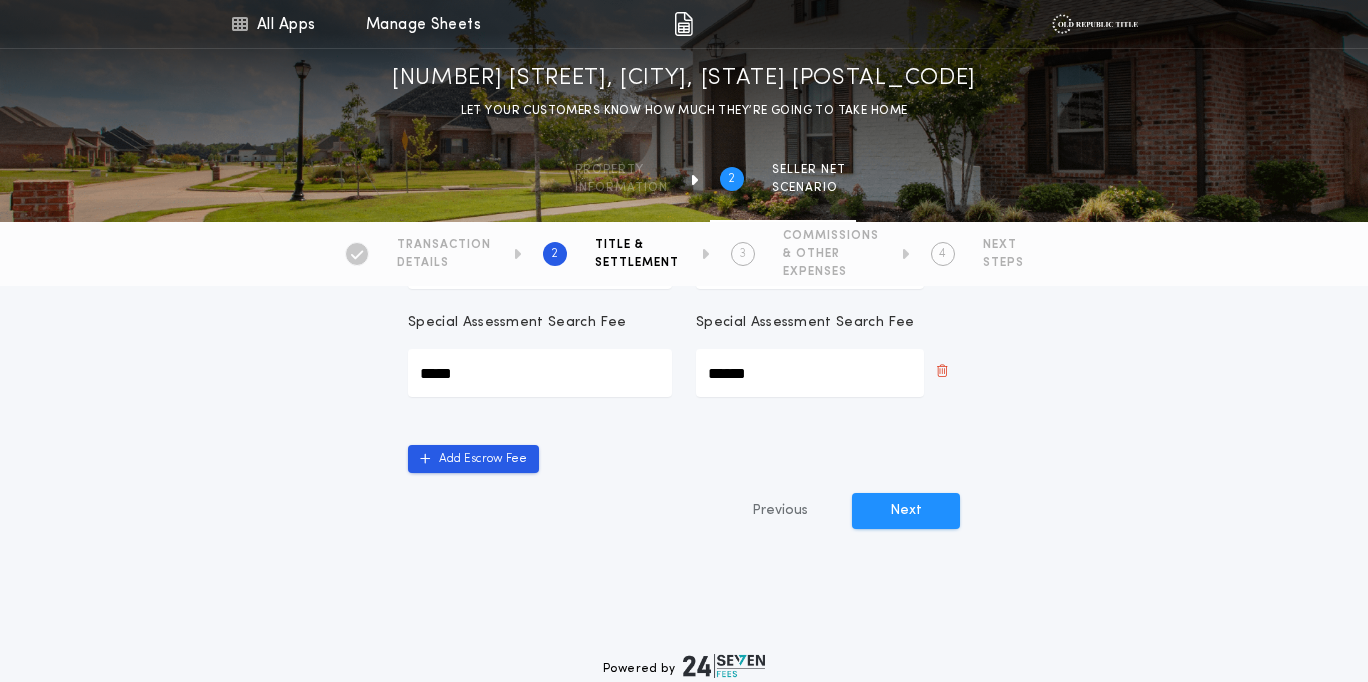 scroll, scrollTop: 626, scrollLeft: 0, axis: vertical 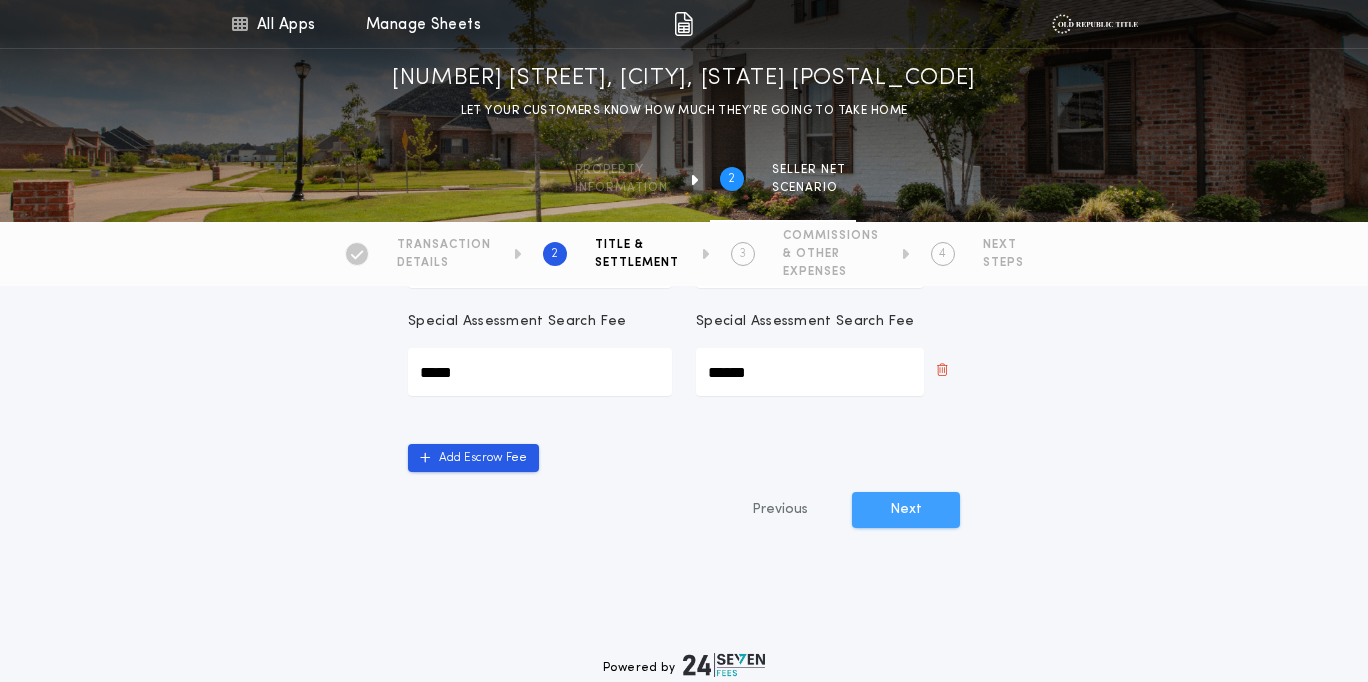 click on "Next" at bounding box center (906, 510) 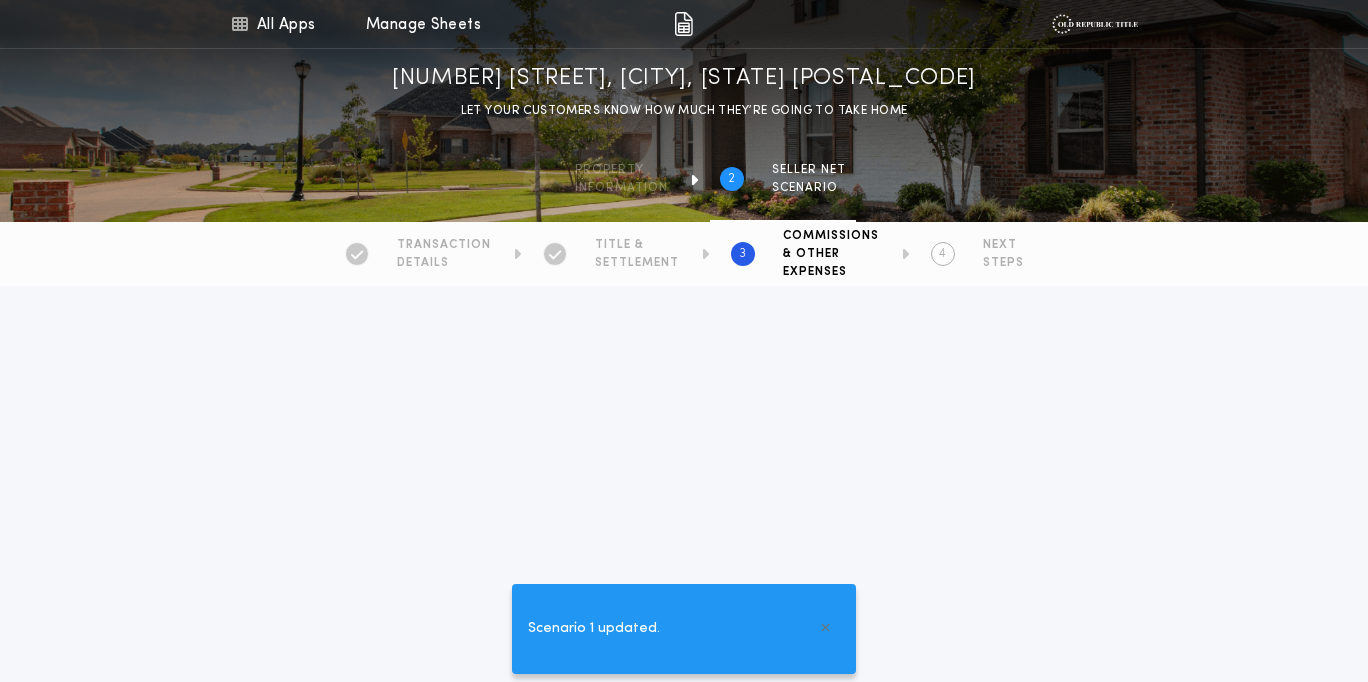 scroll, scrollTop: 0, scrollLeft: 0, axis: both 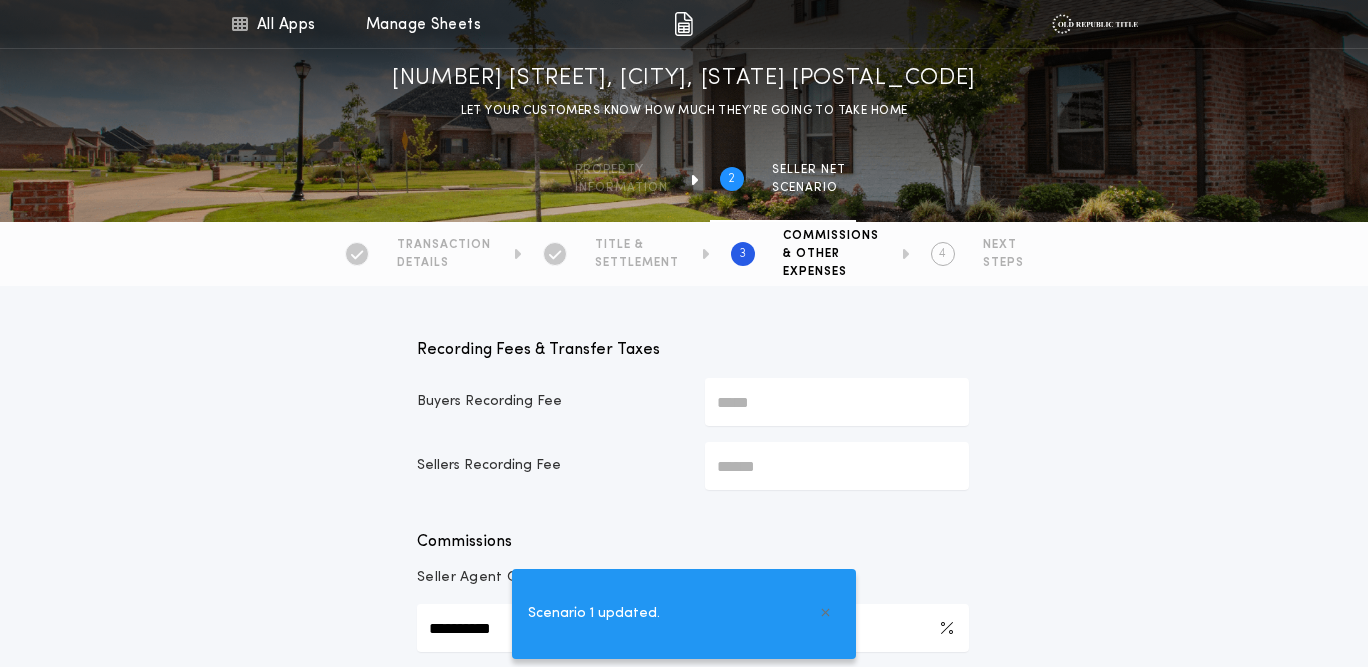 type on "*********" 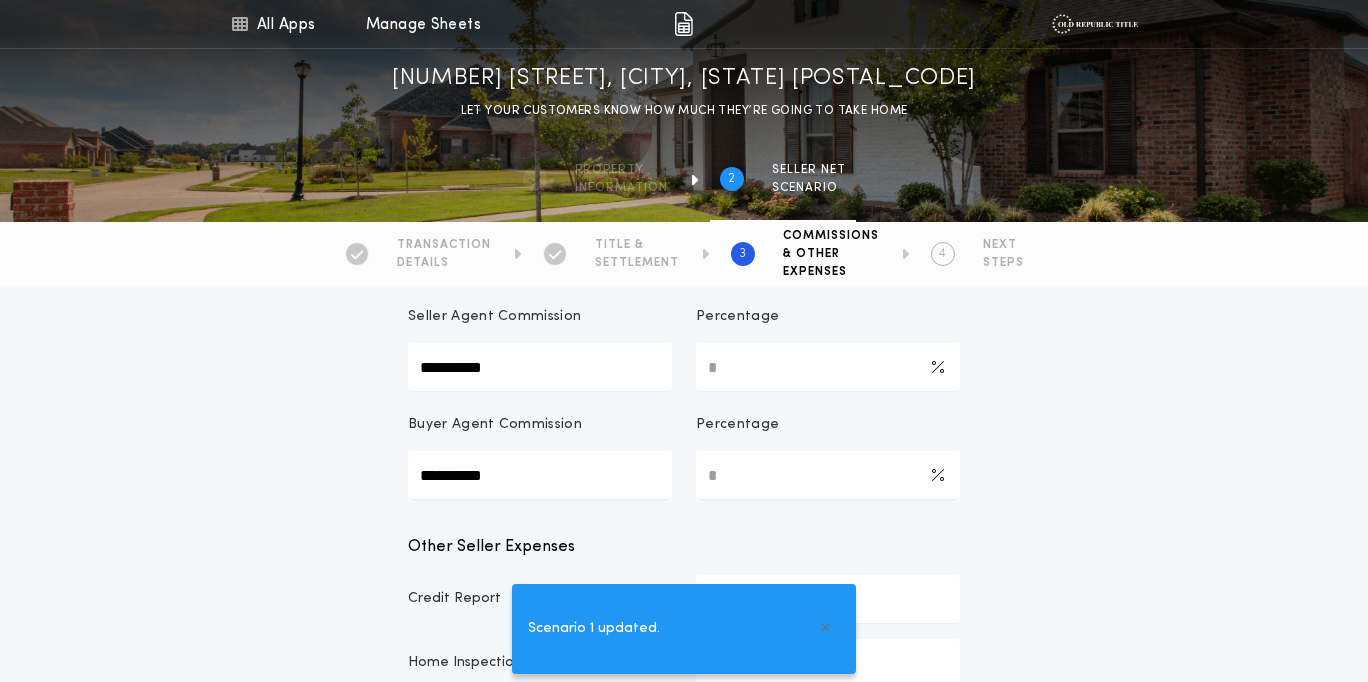 scroll, scrollTop: 264, scrollLeft: 0, axis: vertical 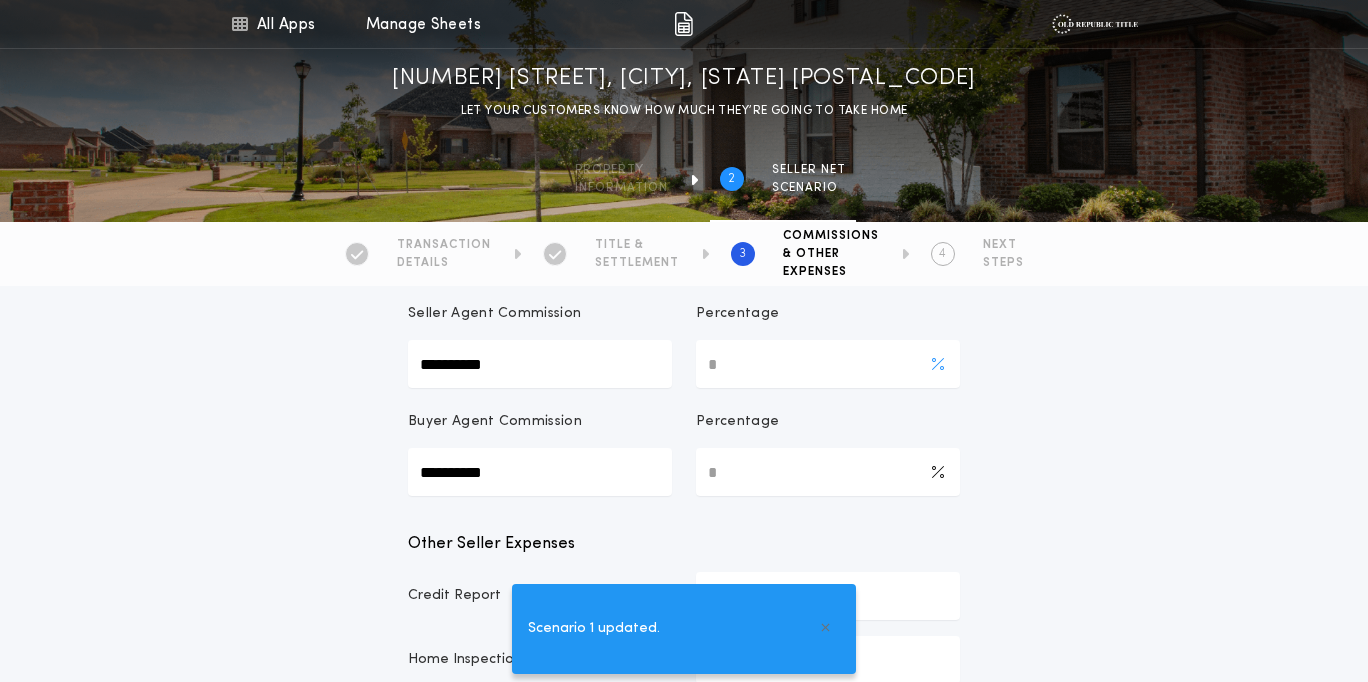click on "*" at bounding box center [828, 364] 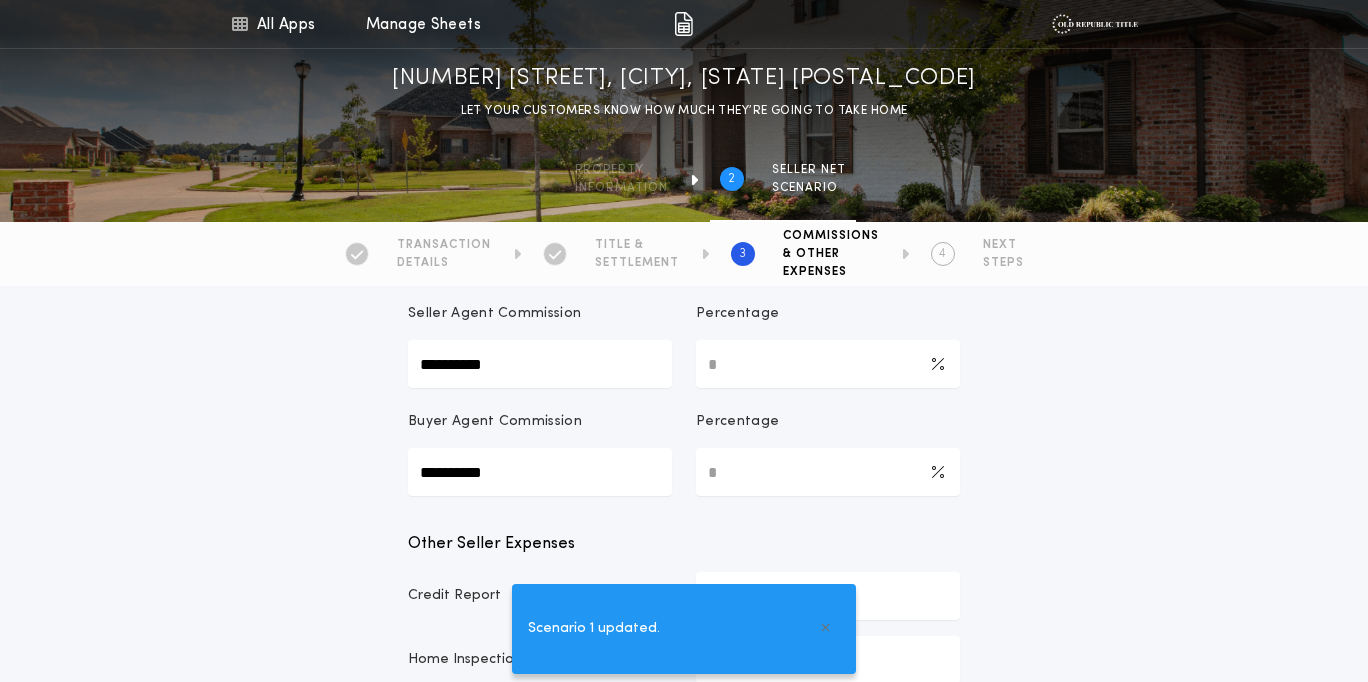 type on "*" 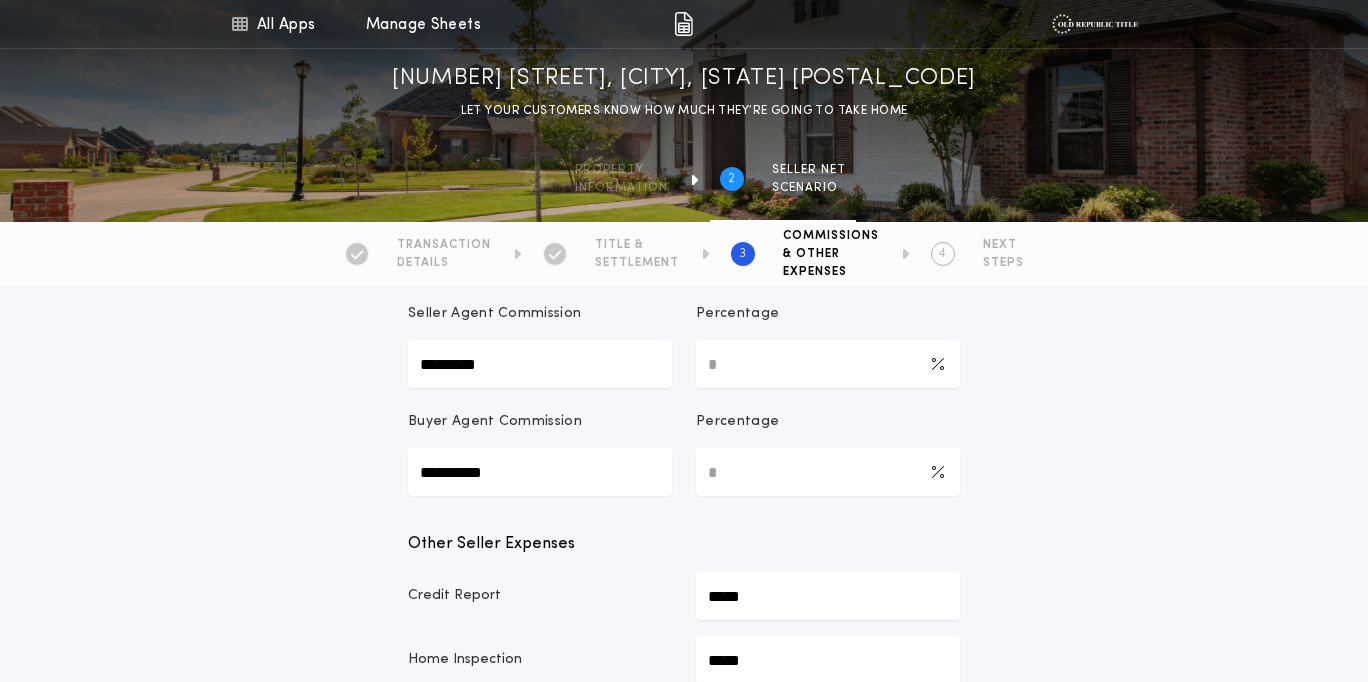 click on "**********" at bounding box center [684, 779] 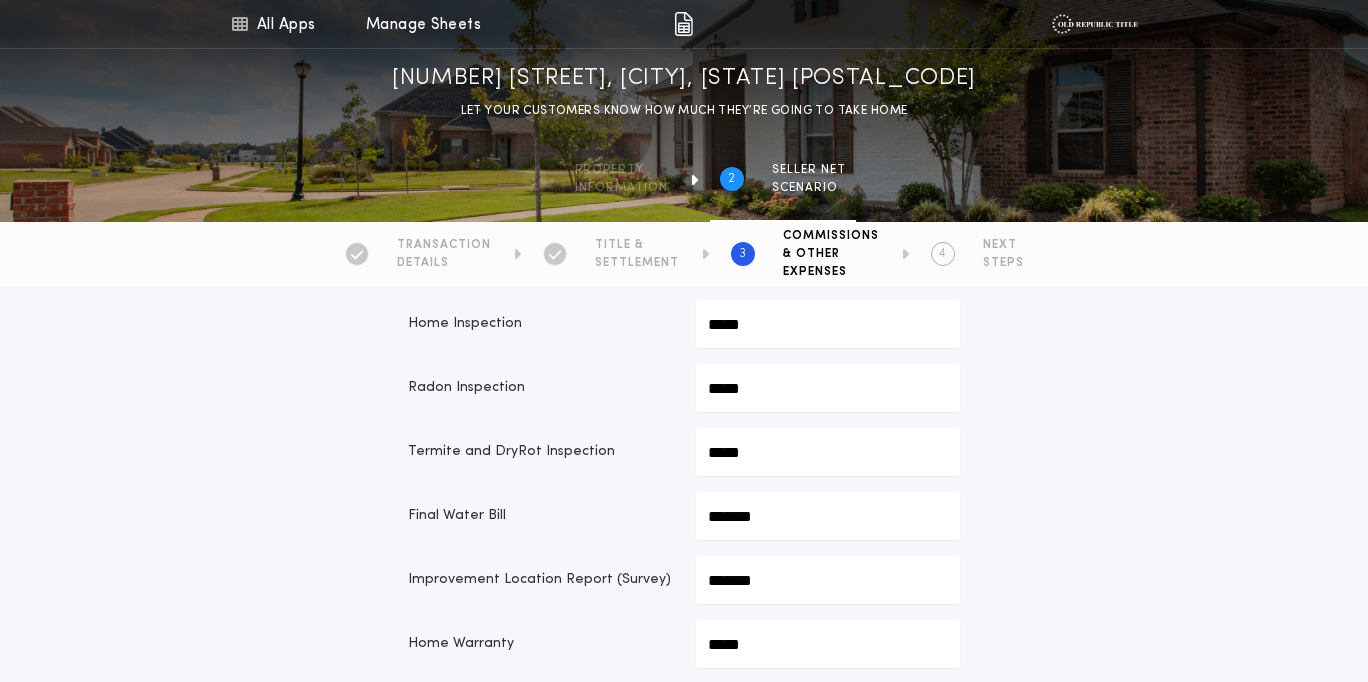 scroll, scrollTop: 619, scrollLeft: 0, axis: vertical 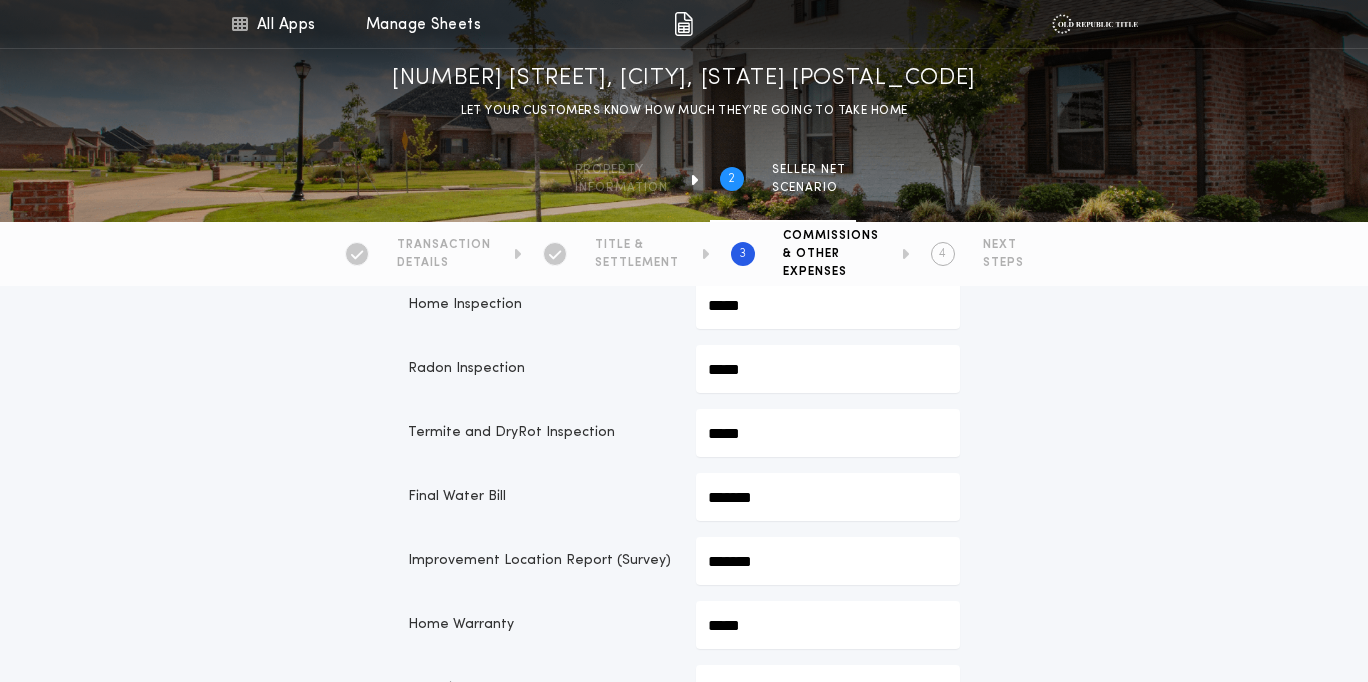 click on "*******" at bounding box center [828, -217] 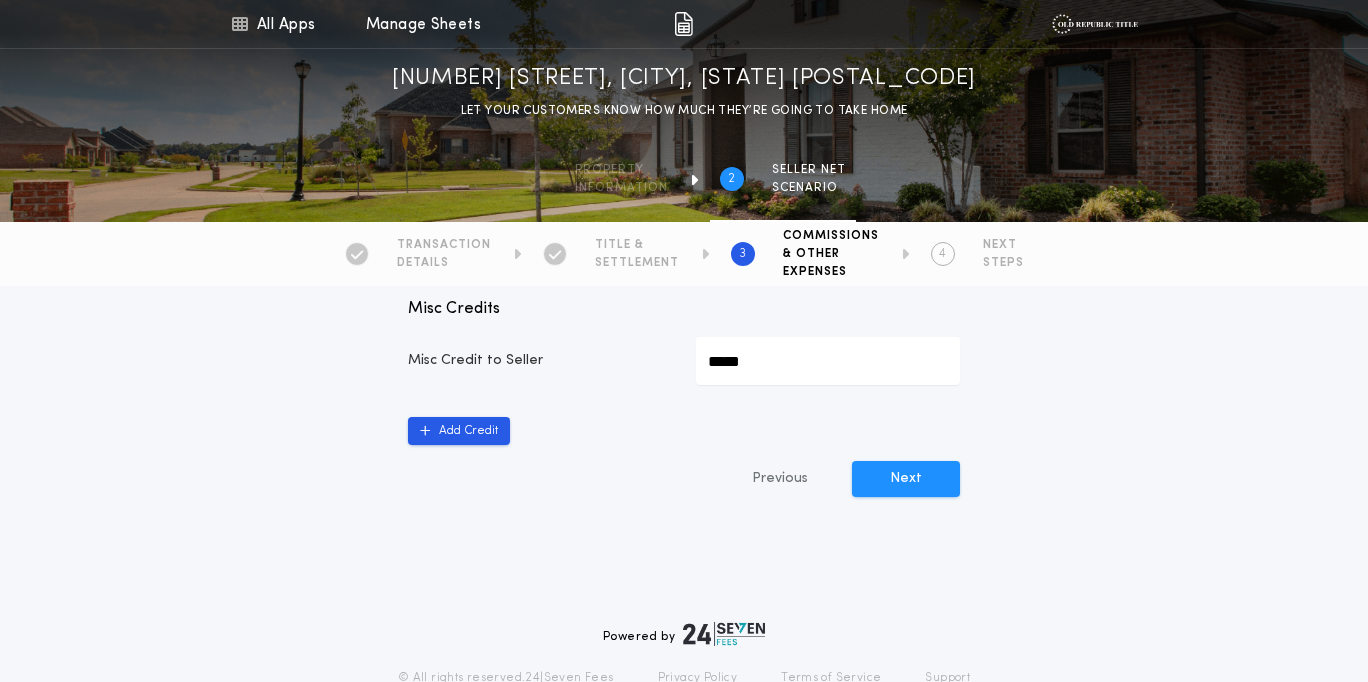 scroll, scrollTop: 1188, scrollLeft: 0, axis: vertical 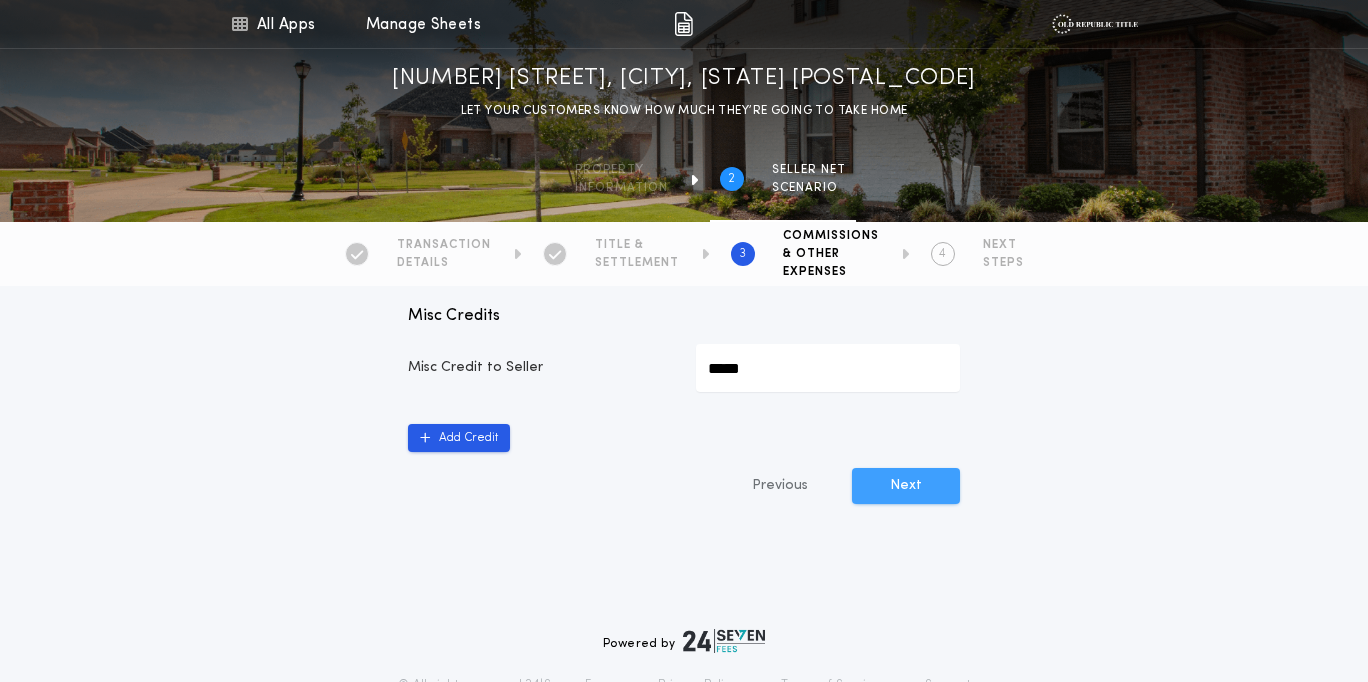 click on "Next" at bounding box center (906, 486) 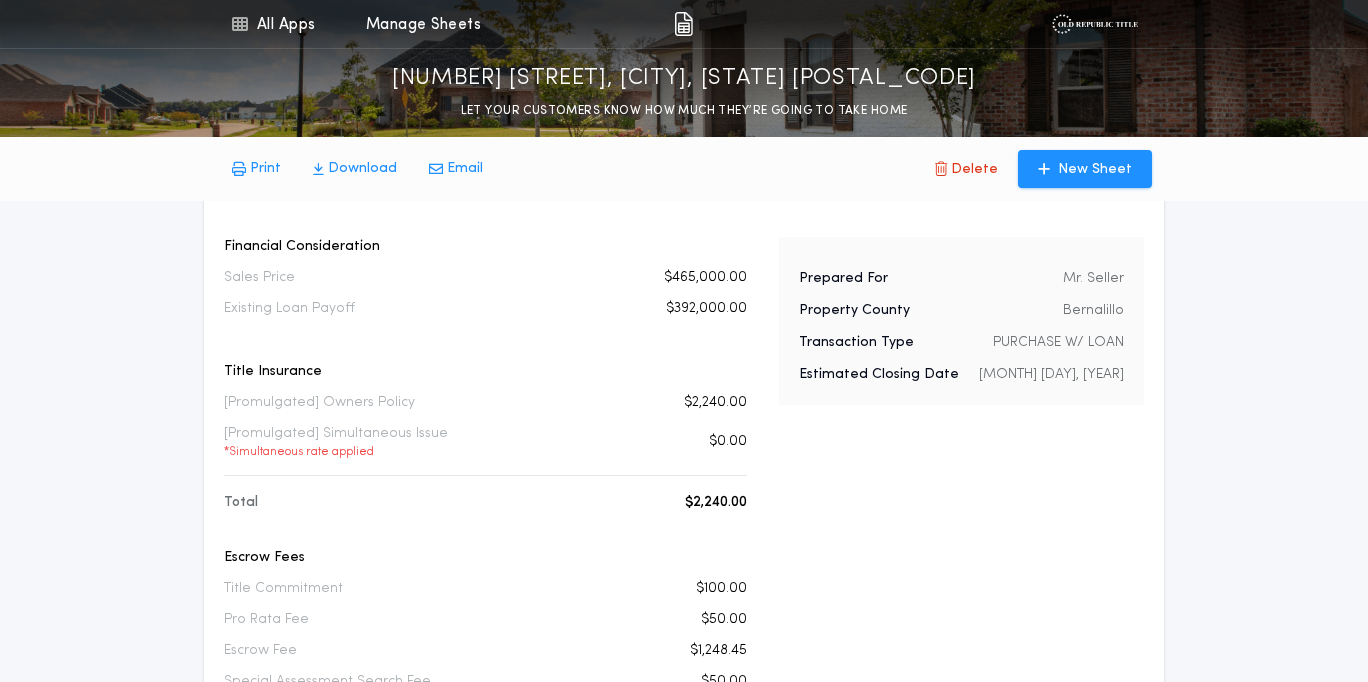 scroll, scrollTop: 99, scrollLeft: 0, axis: vertical 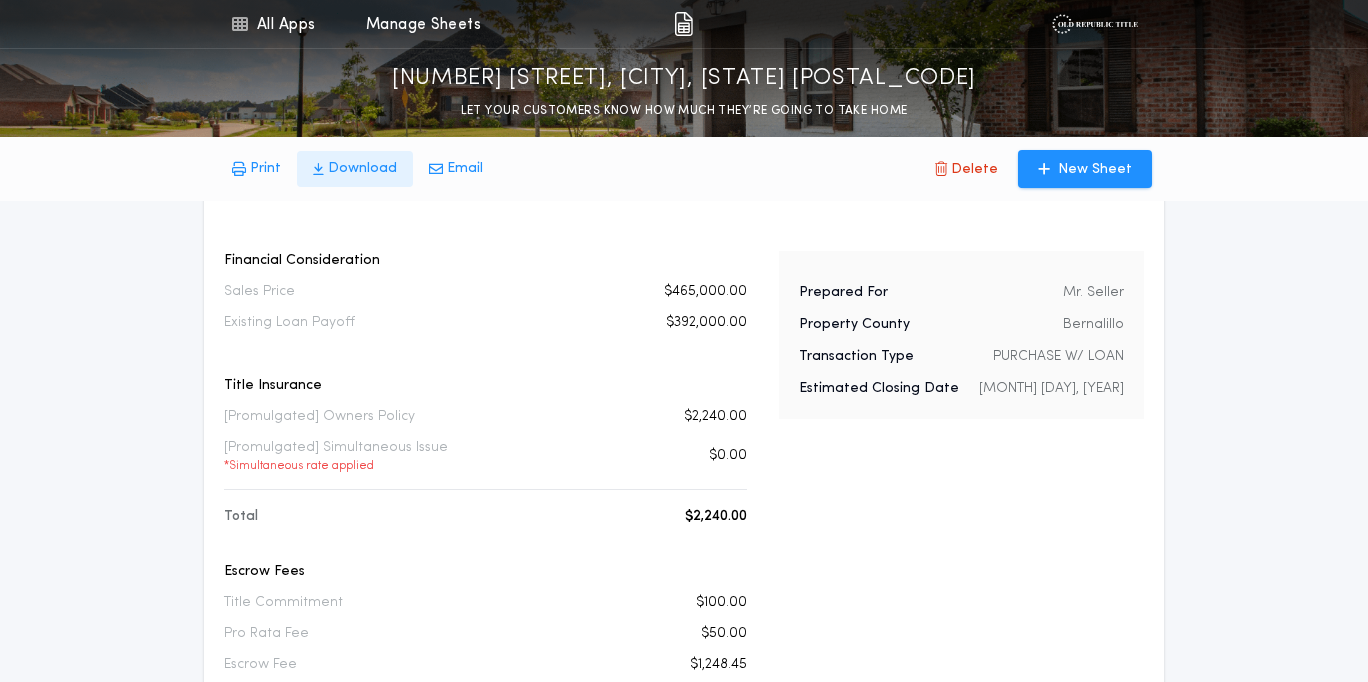 click on "Download" at bounding box center (362, 169) 